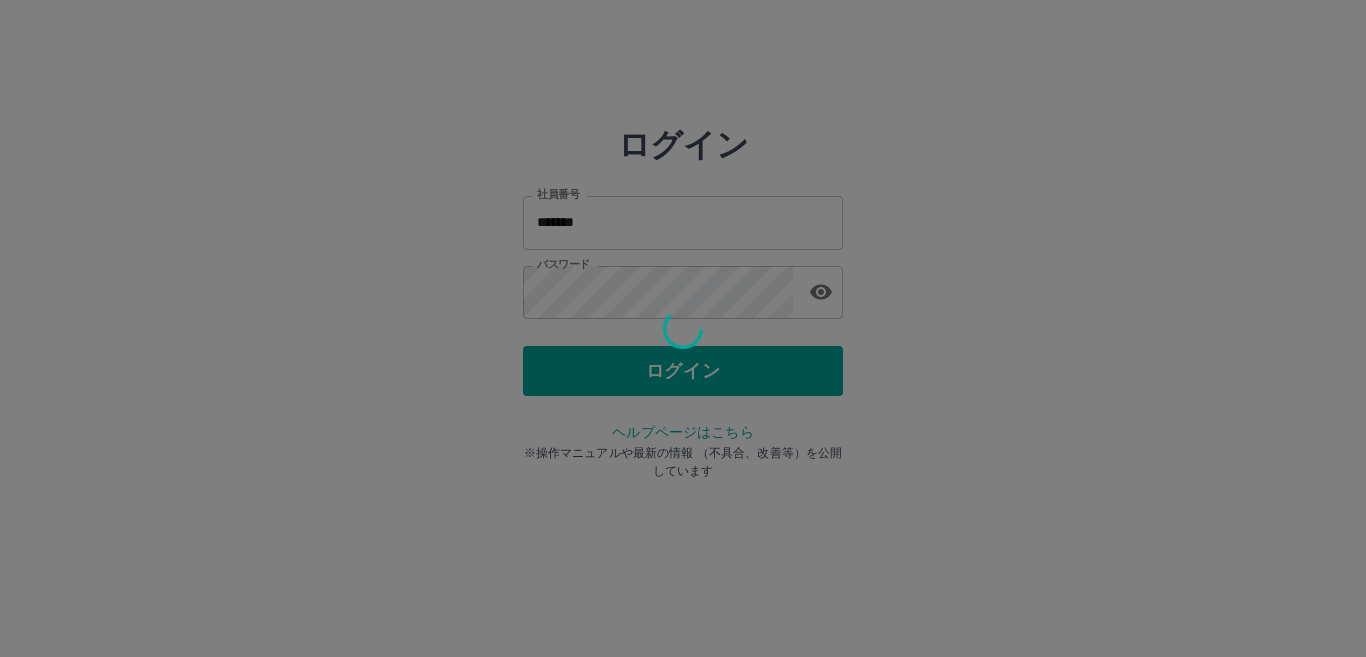 scroll, scrollTop: 0, scrollLeft: 0, axis: both 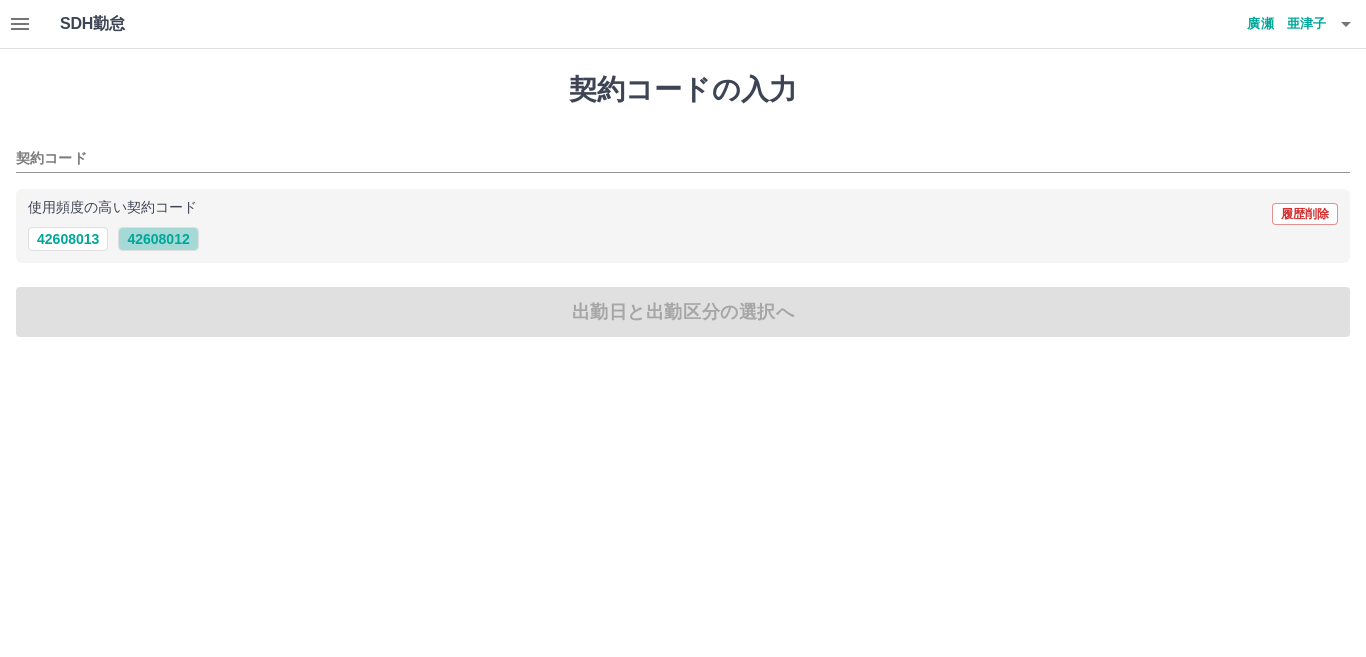click on "42608012" at bounding box center [158, 239] 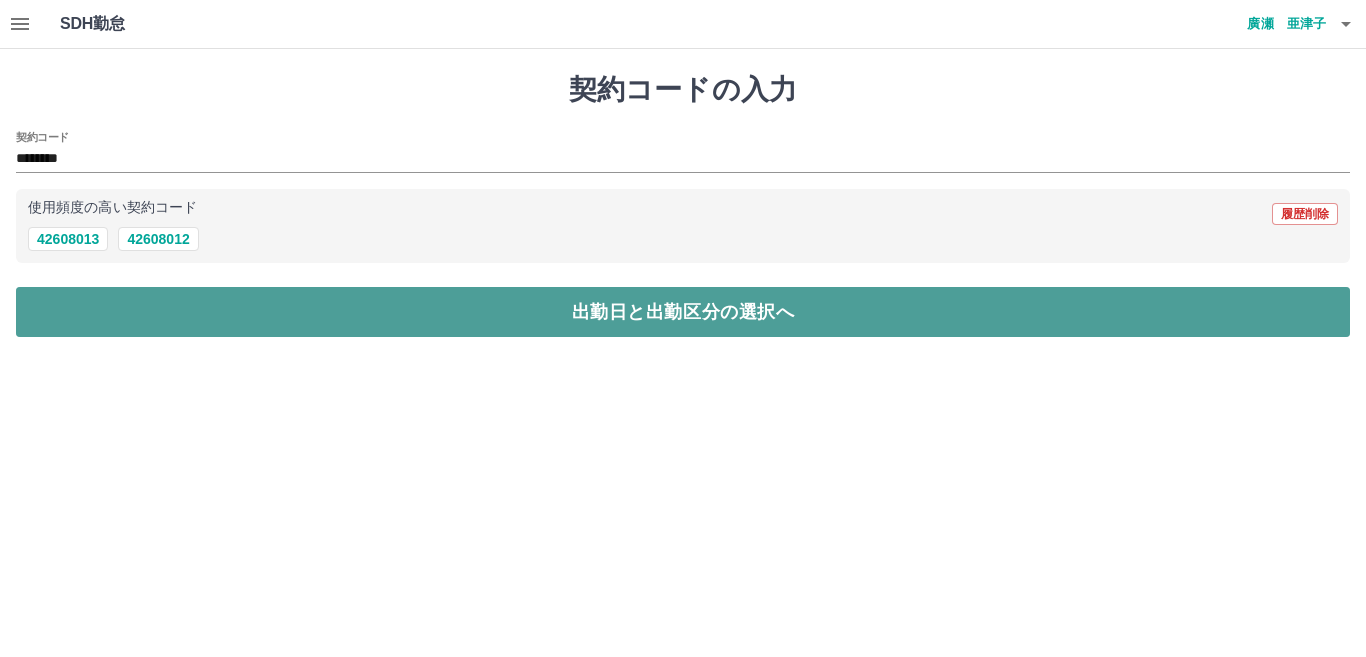 click on "出勤日と出勤区分の選択へ" at bounding box center [683, 312] 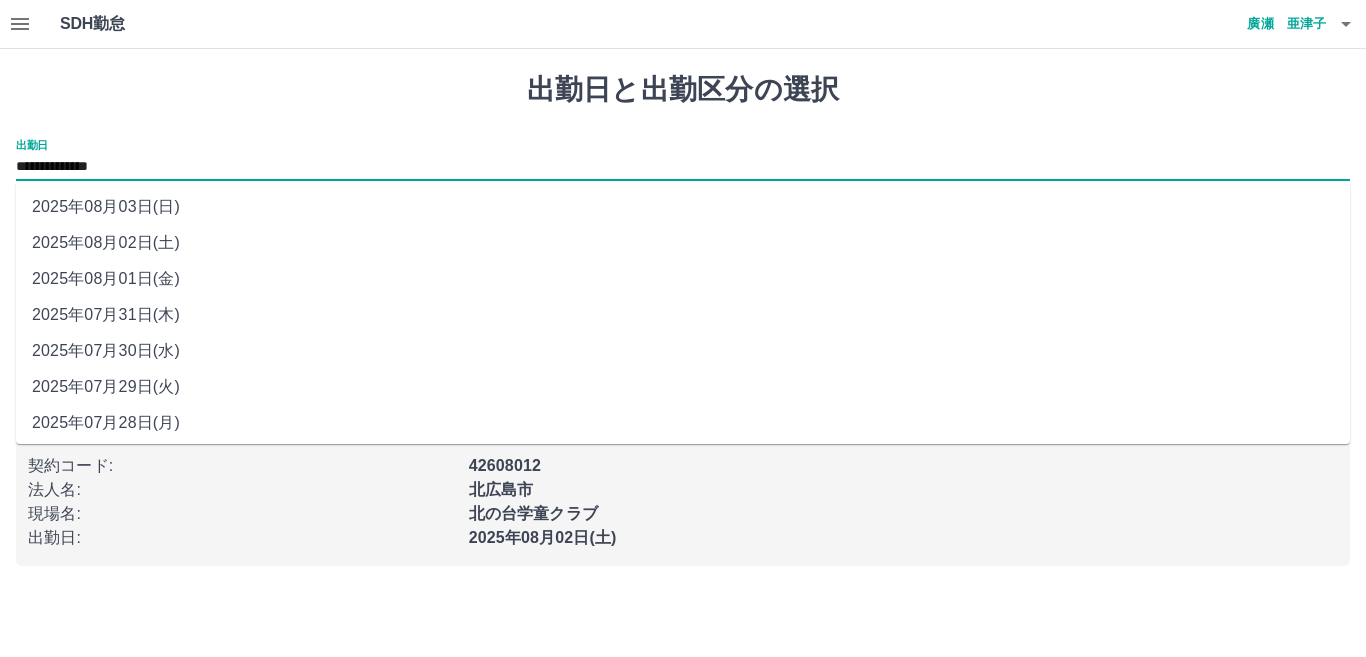 click on "**********" at bounding box center (683, 167) 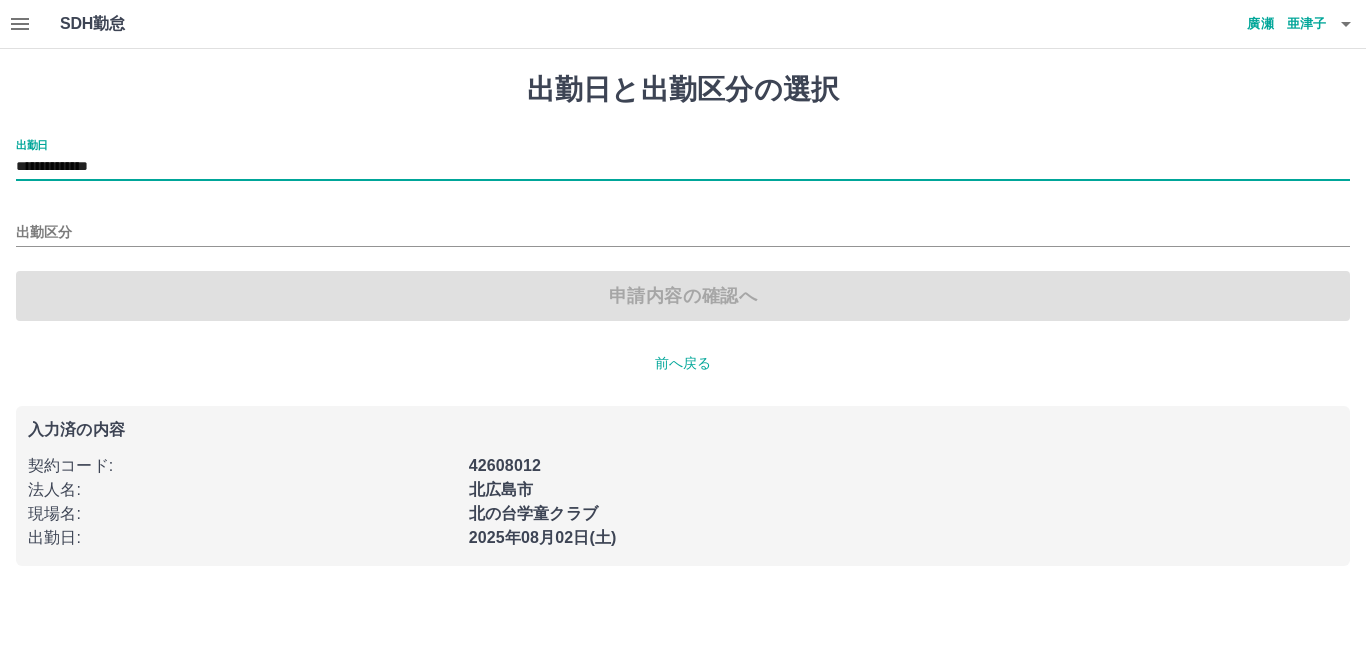 type on "**********" 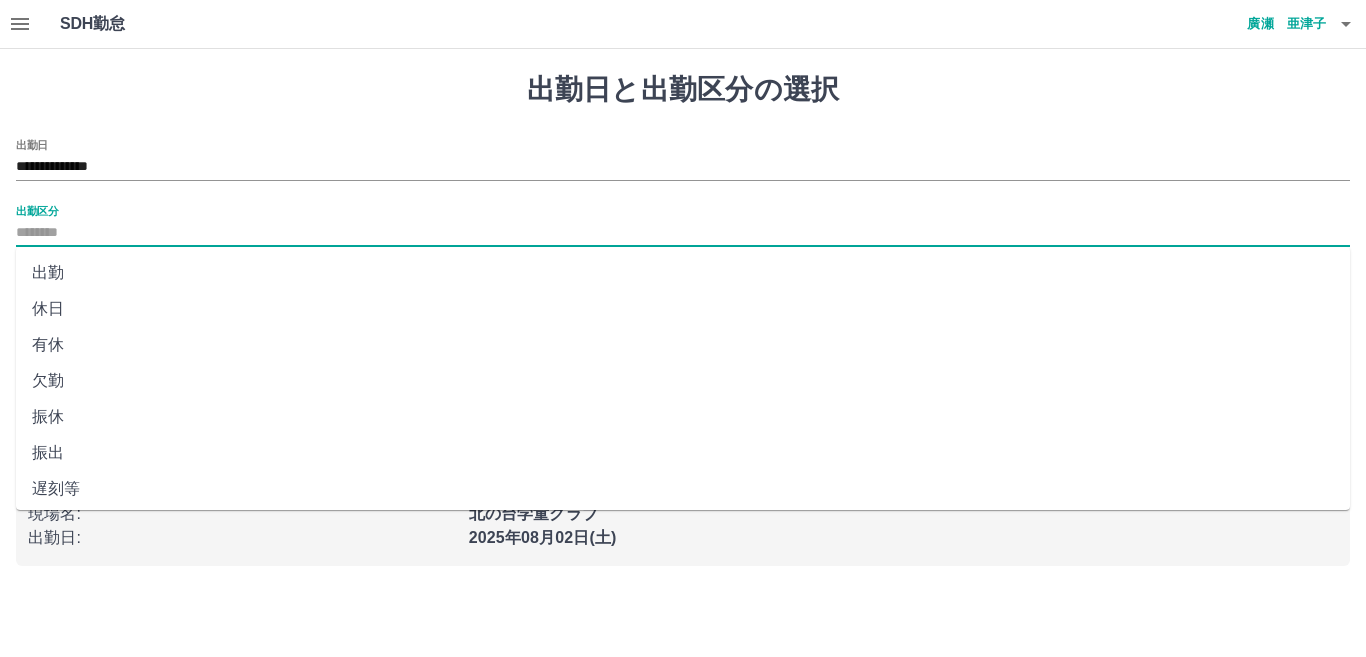 click on "出勤区分" at bounding box center [683, 233] 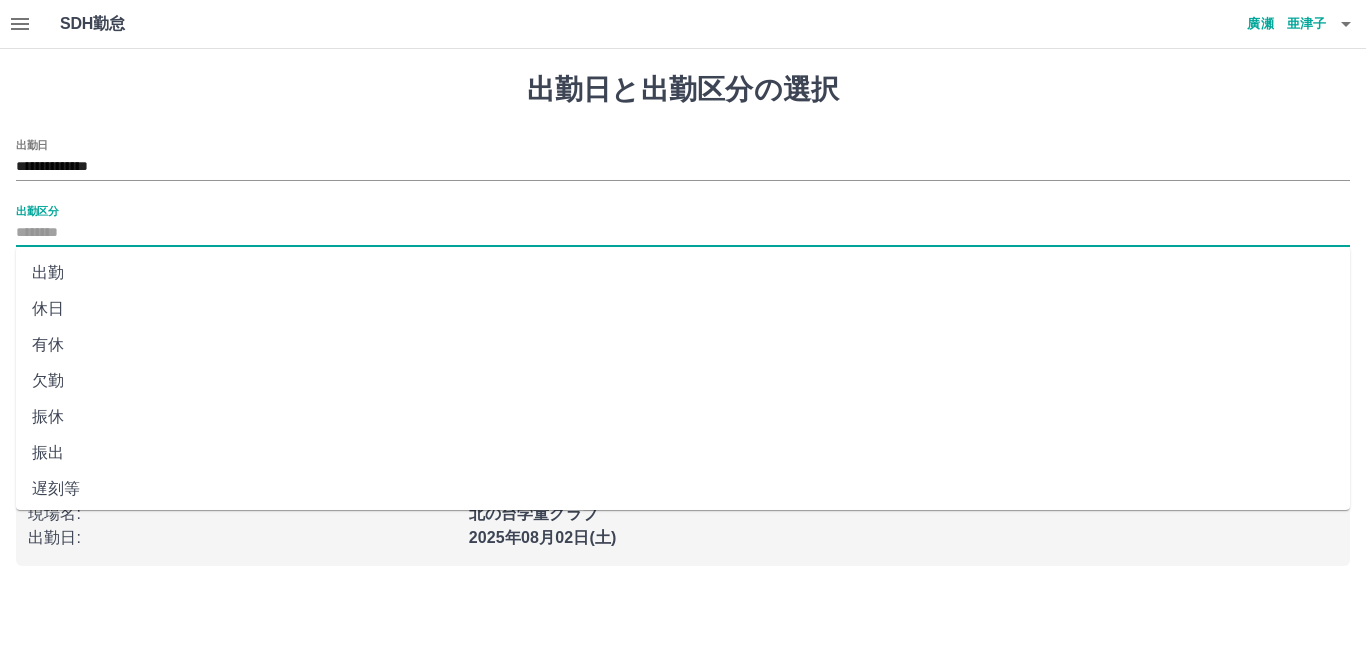 click on "休日" at bounding box center (683, 309) 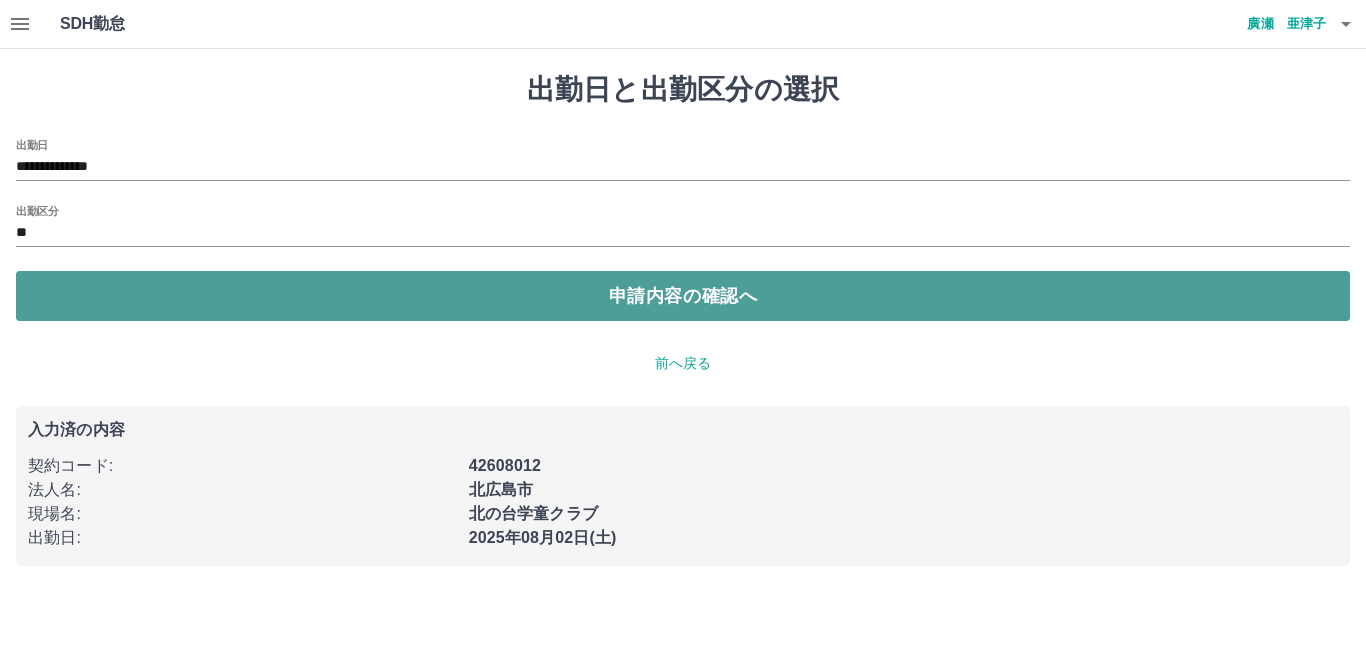 click on "申請内容の確認へ" at bounding box center [683, 296] 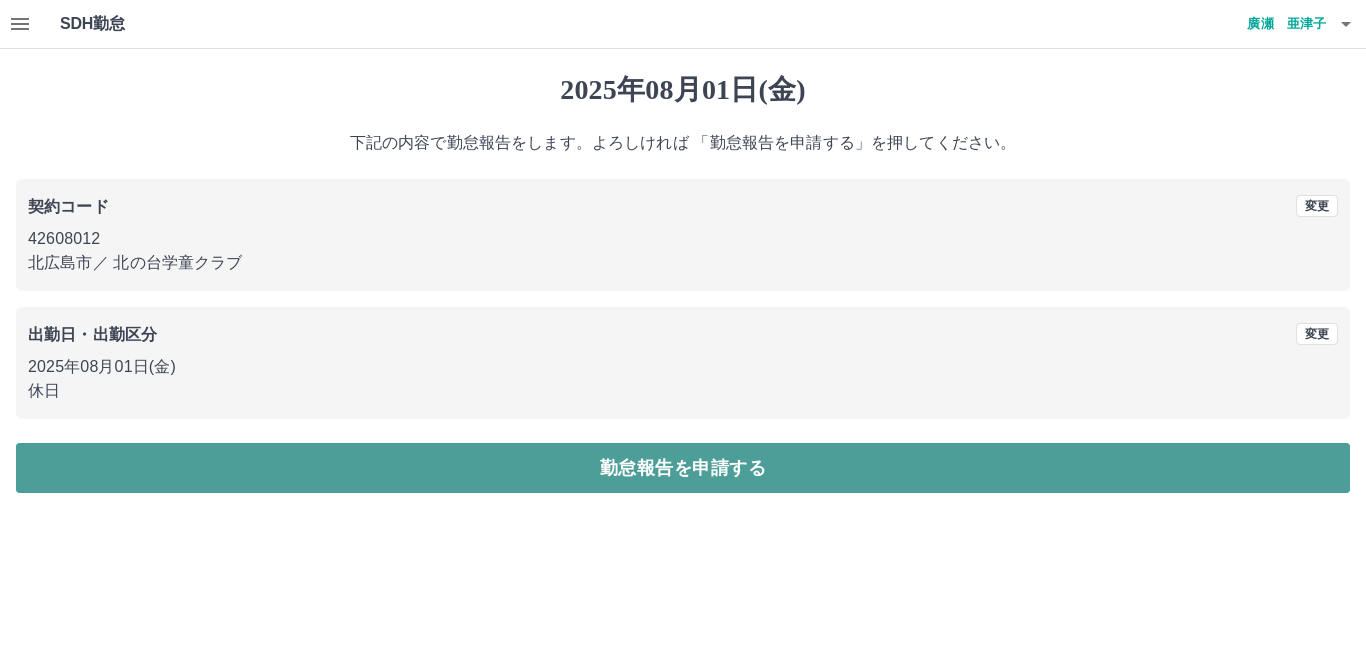 click on "勤怠報告を申請する" at bounding box center (683, 468) 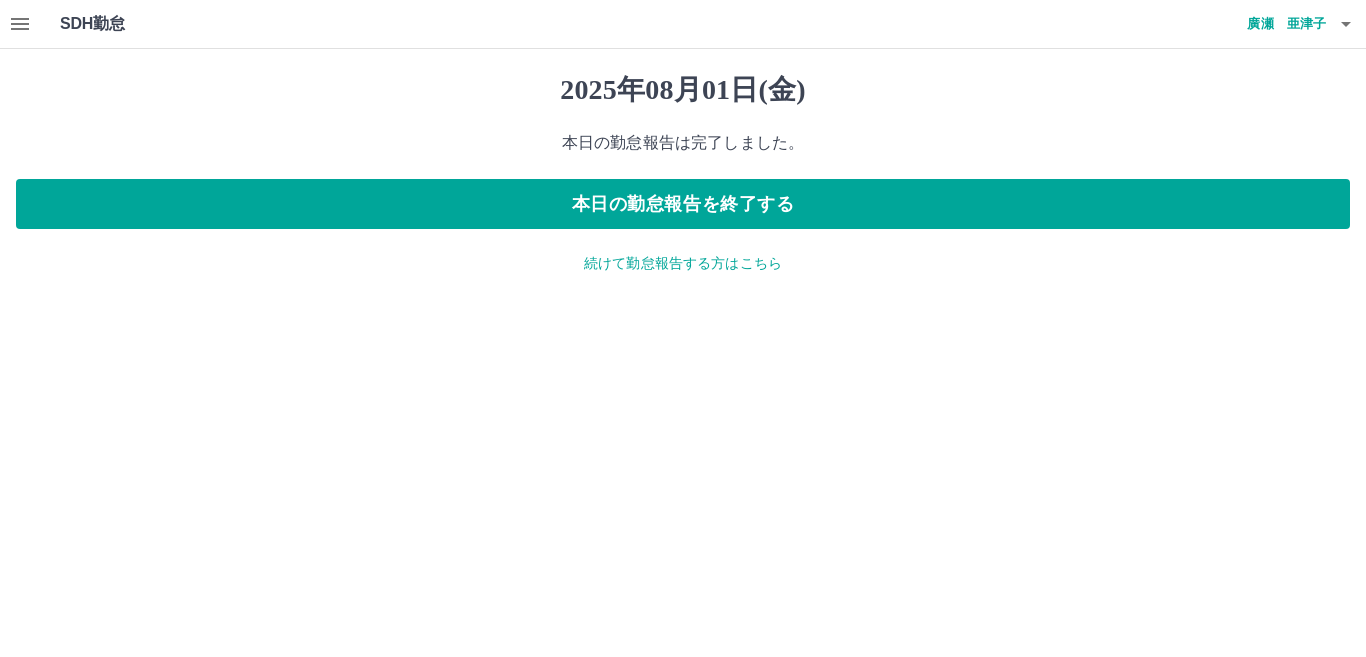 click on "続けて勤怠報告する方はこちら" at bounding box center (683, 263) 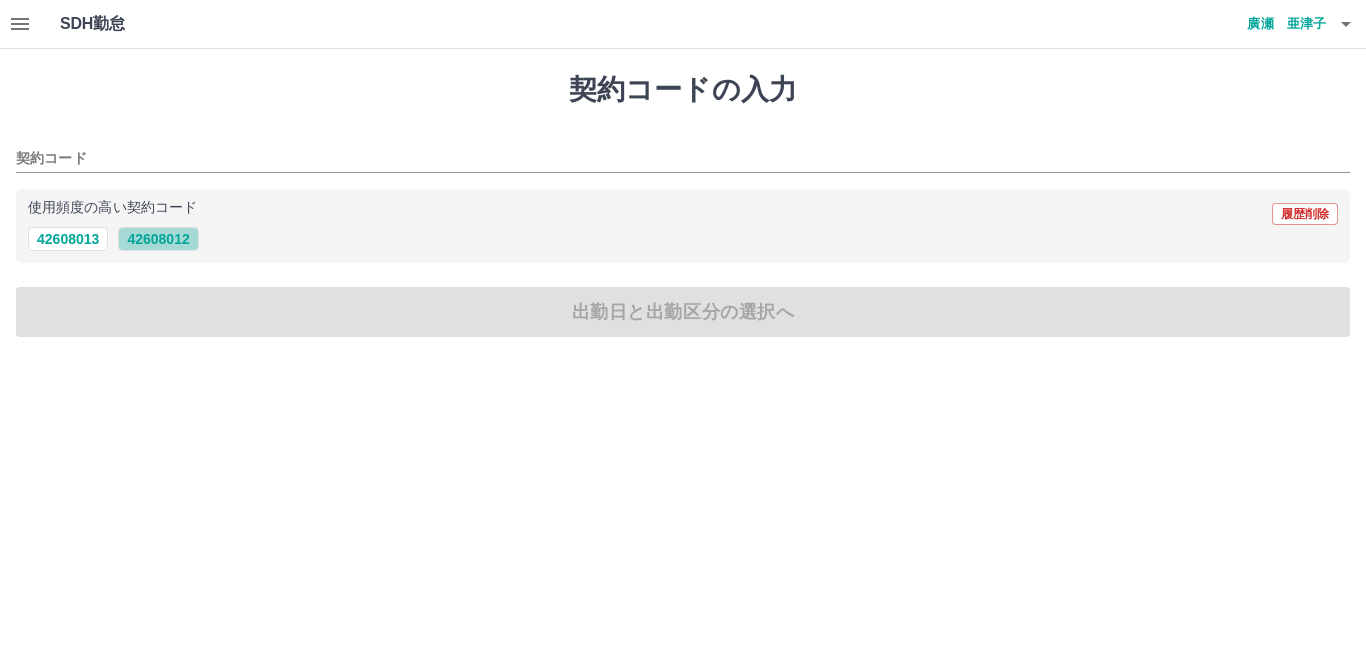 click on "42608012" at bounding box center [158, 239] 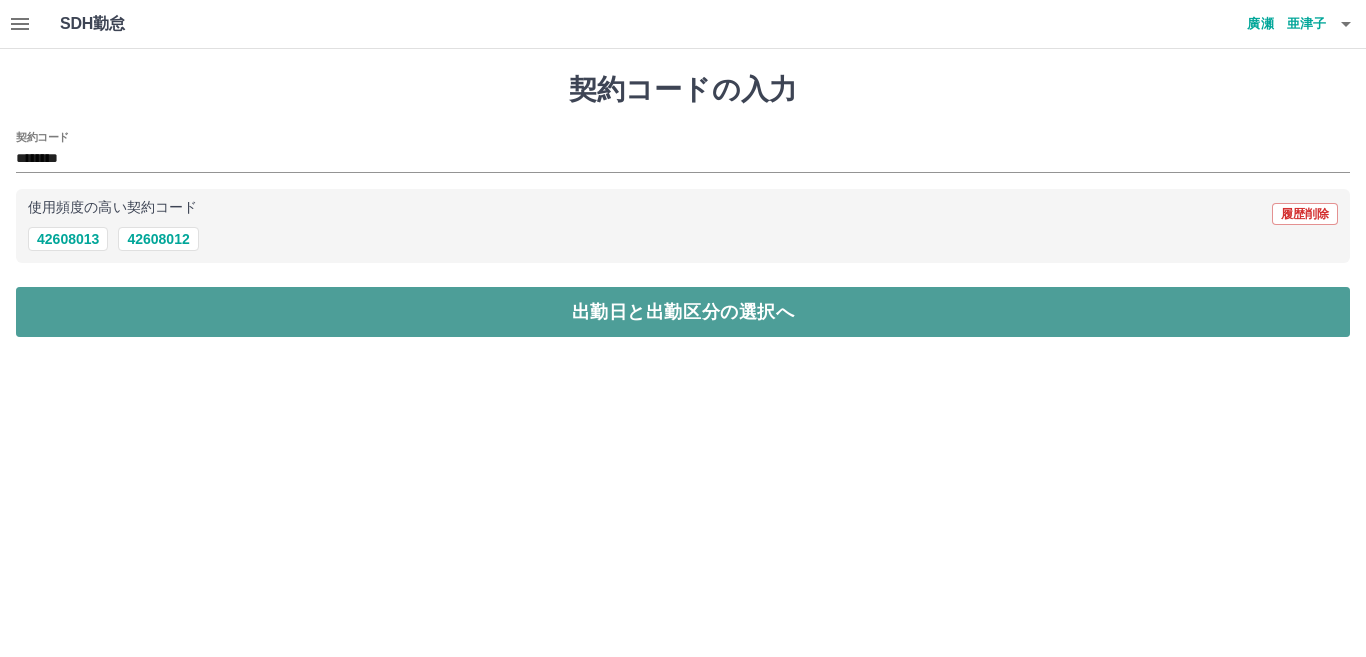 click on "出勤日と出勤区分の選択へ" at bounding box center (683, 312) 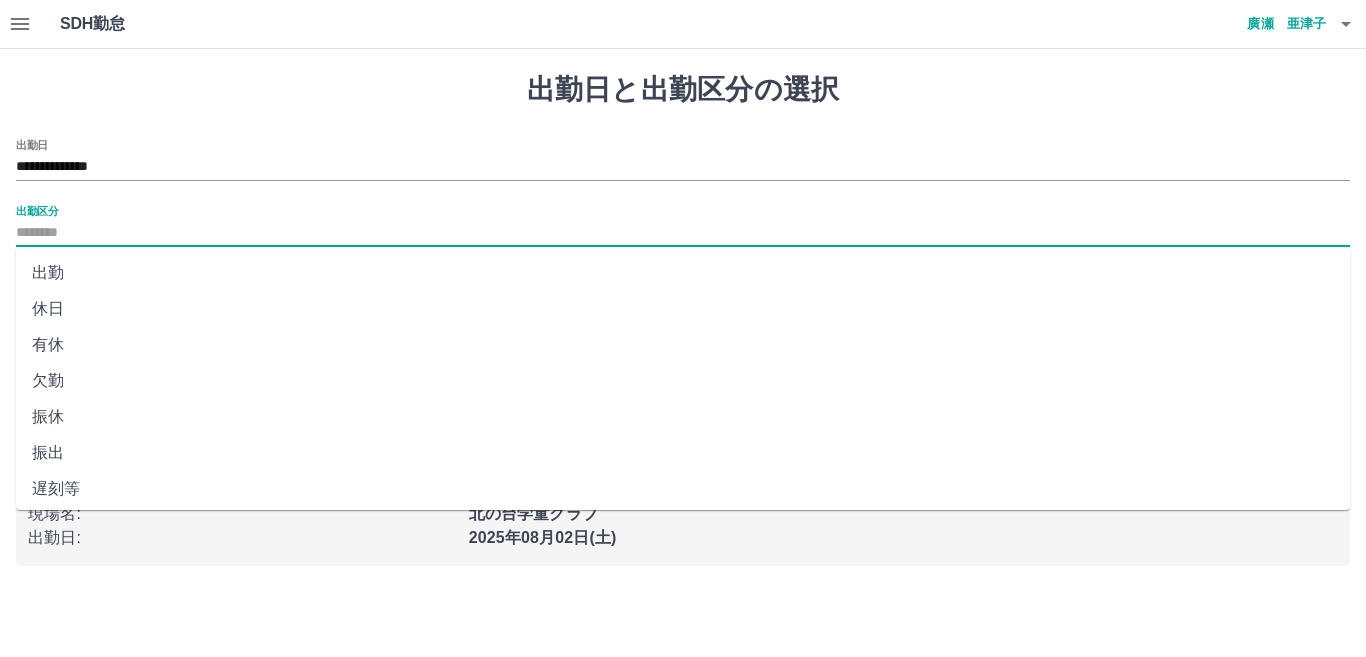 click on "出勤区分" at bounding box center (683, 233) 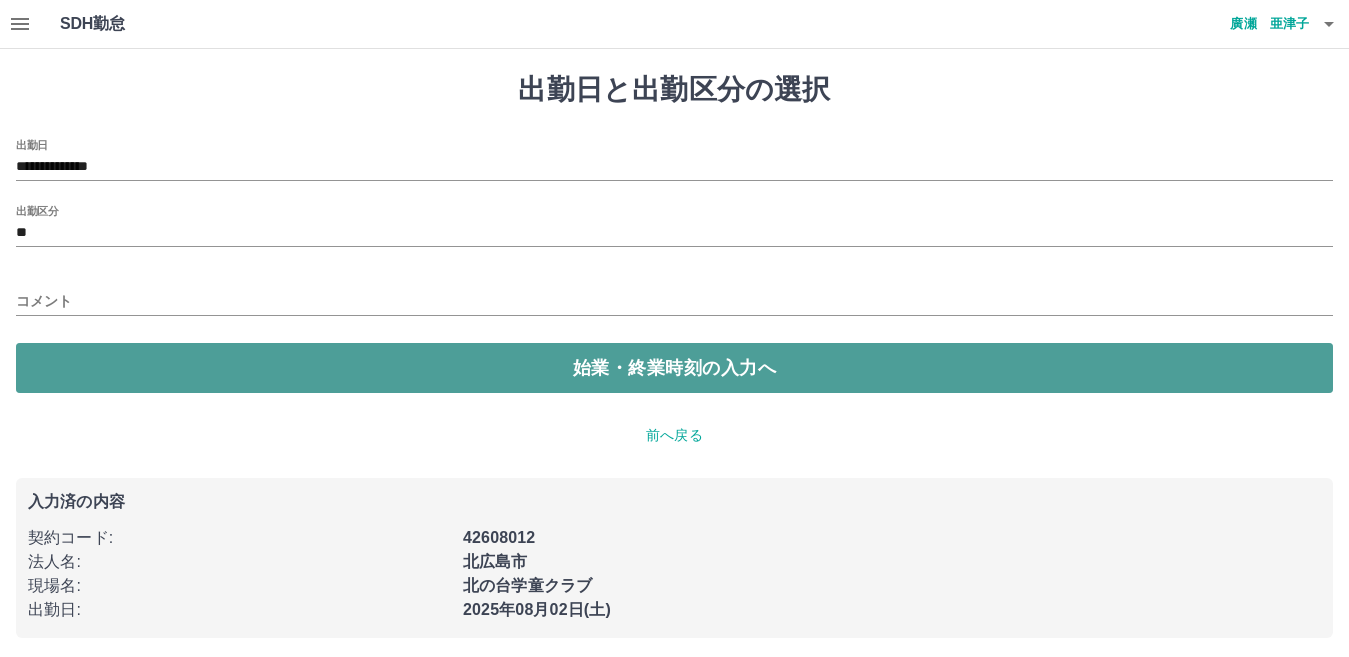 click on "始業・終業時刻の入力へ" at bounding box center (674, 368) 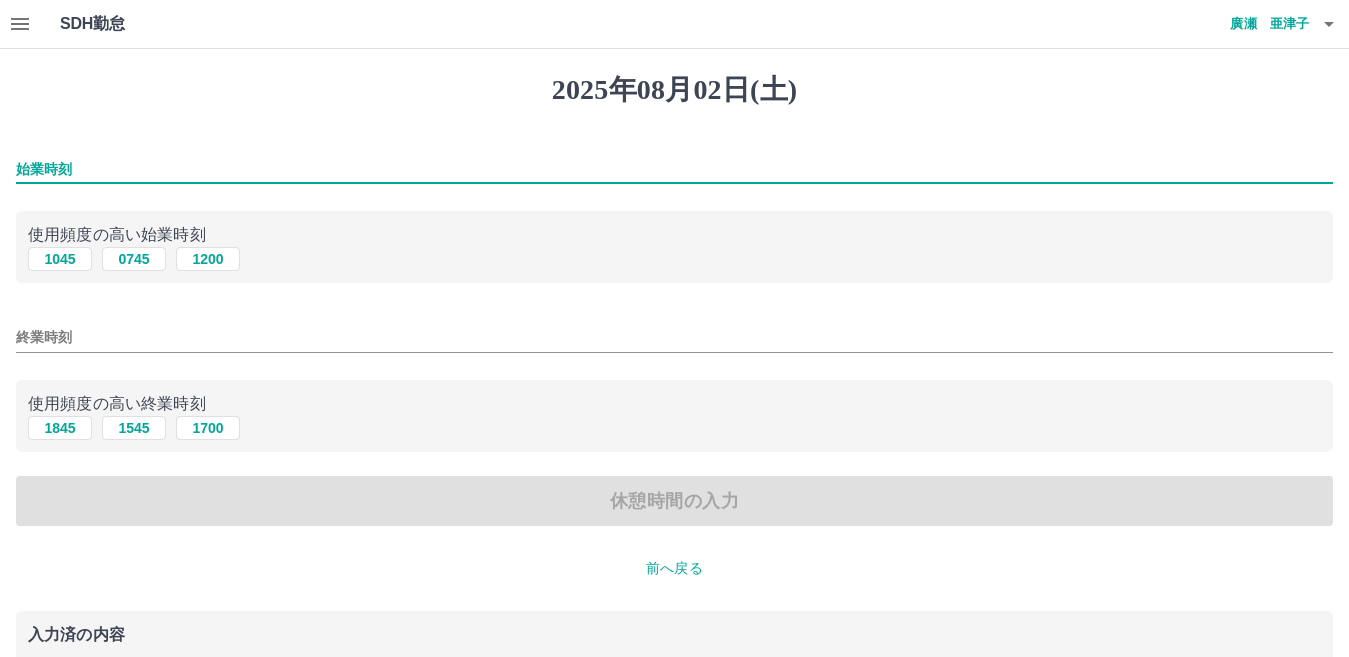 click on "始業時刻" at bounding box center (674, 169) 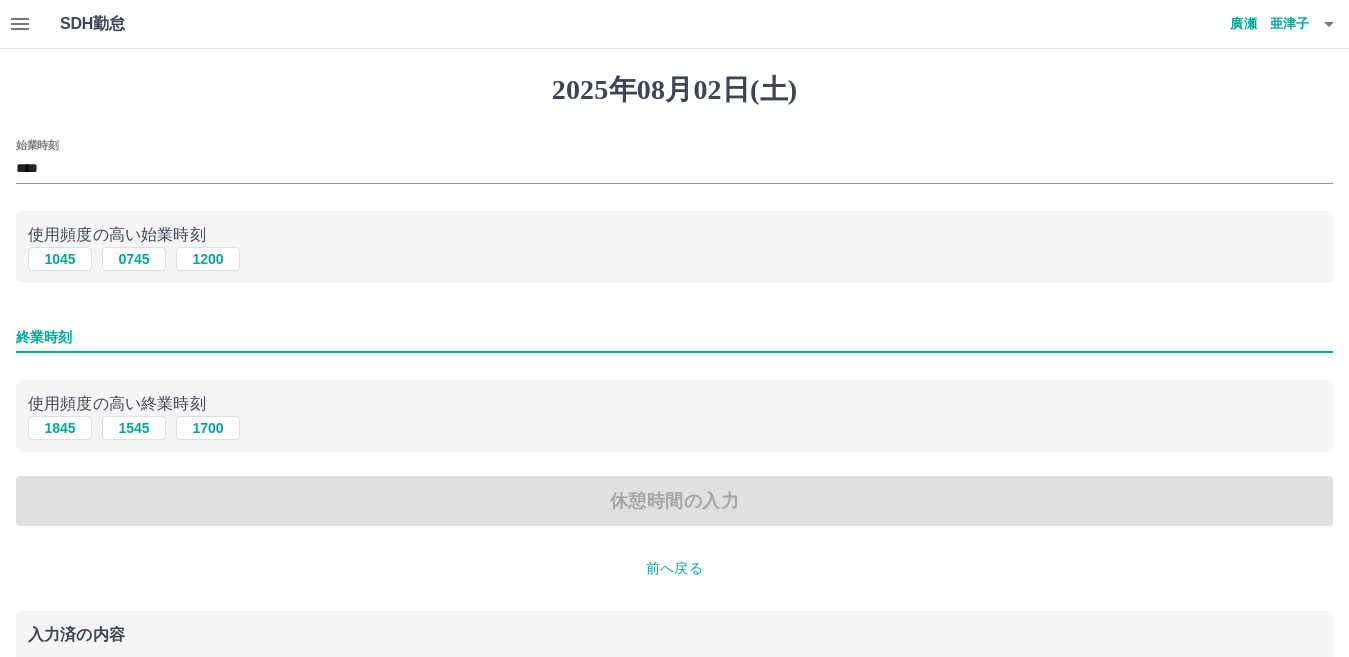 click on "終業時刻" at bounding box center [674, 337] 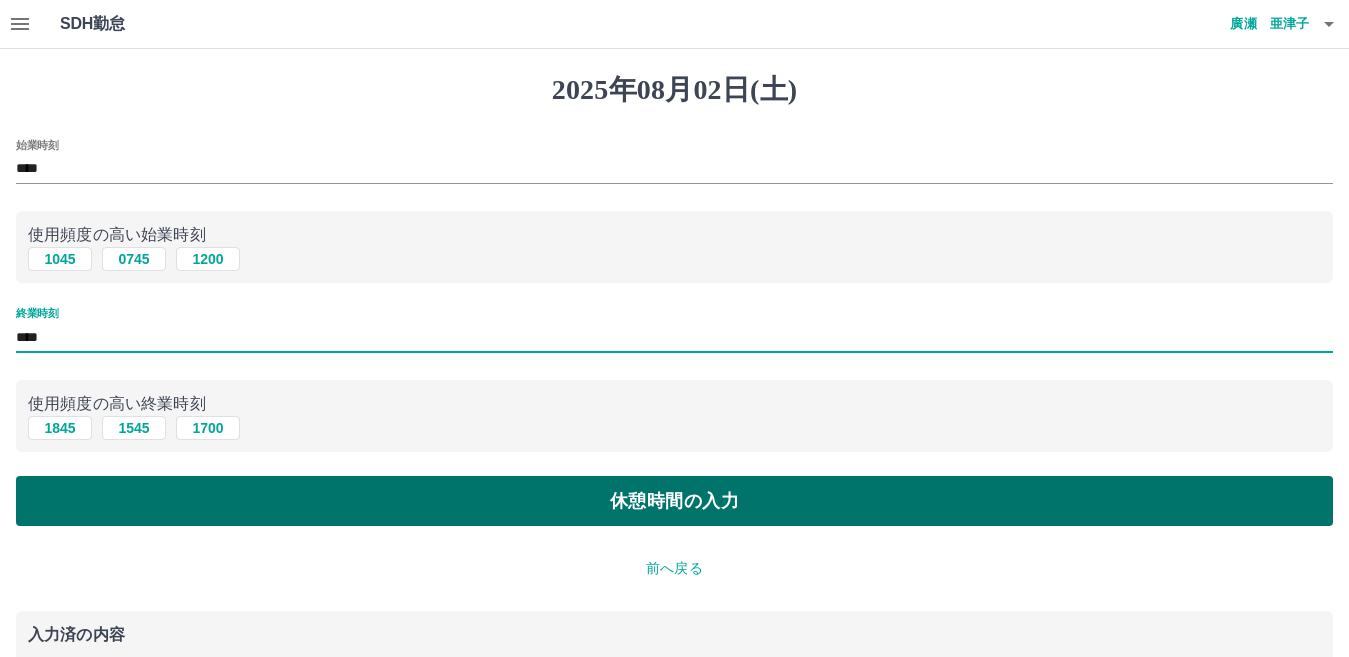 type on "****" 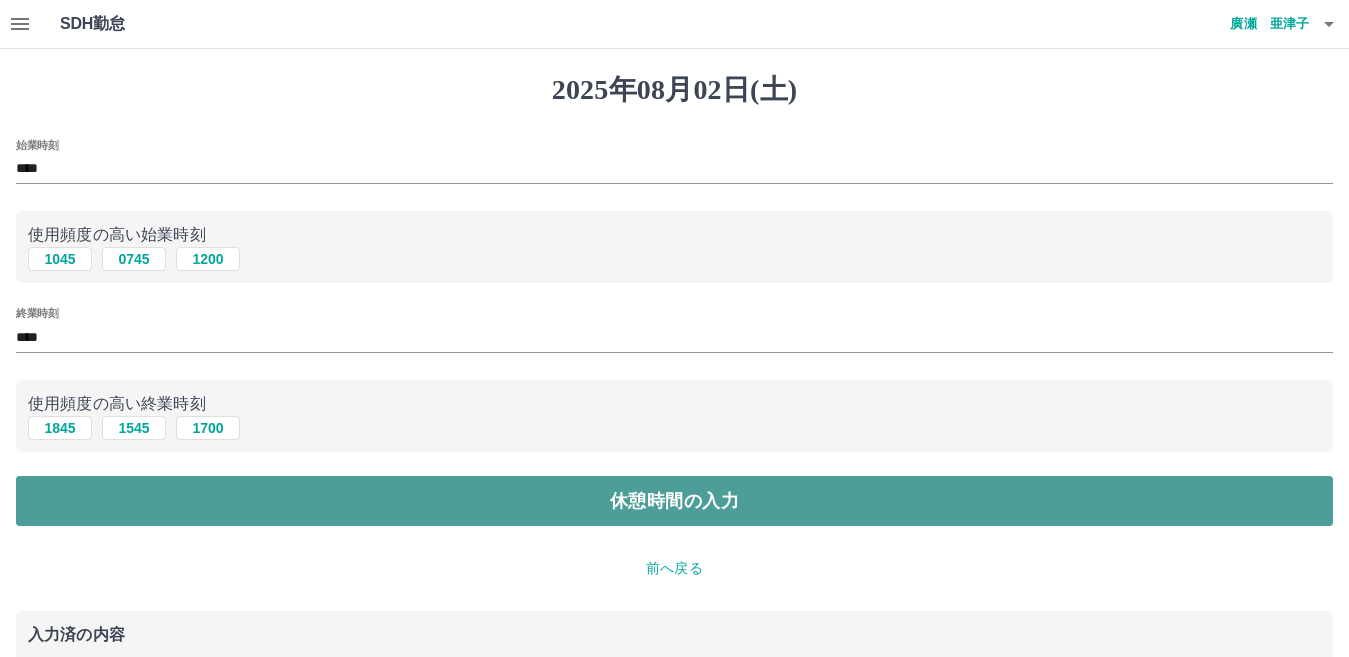 click on "休憩時間の入力" at bounding box center [674, 501] 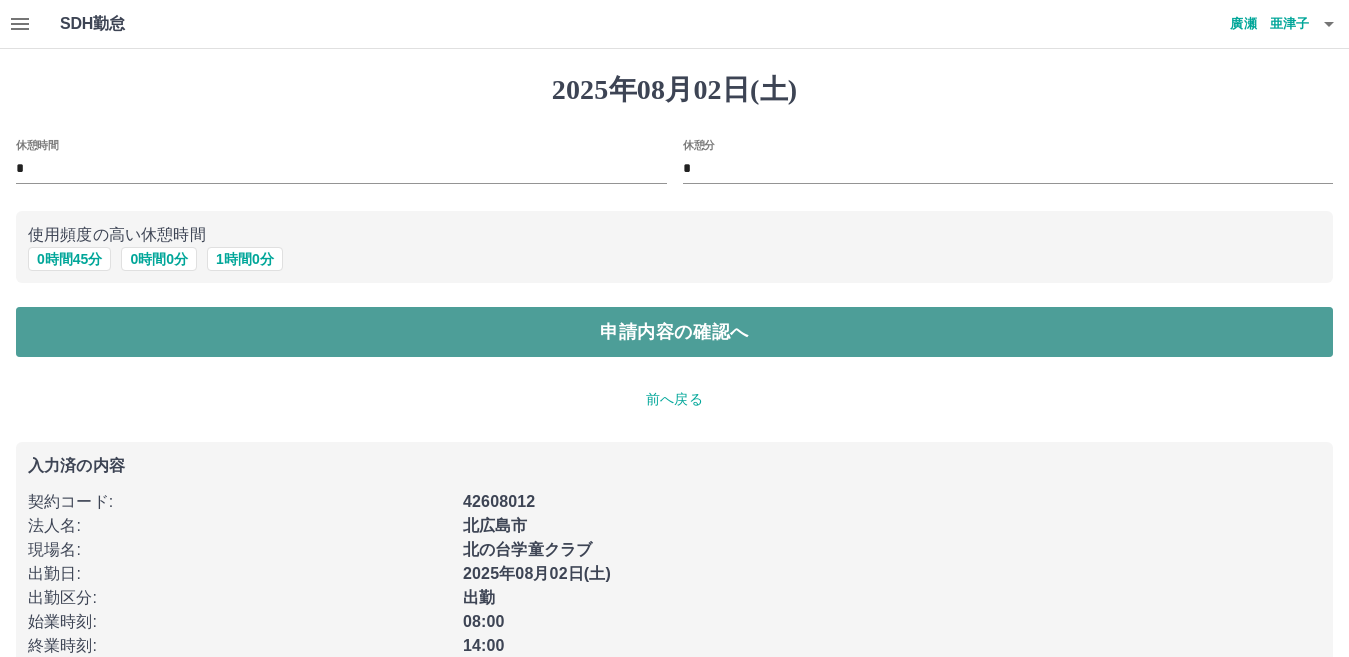 click on "申請内容の確認へ" at bounding box center (674, 332) 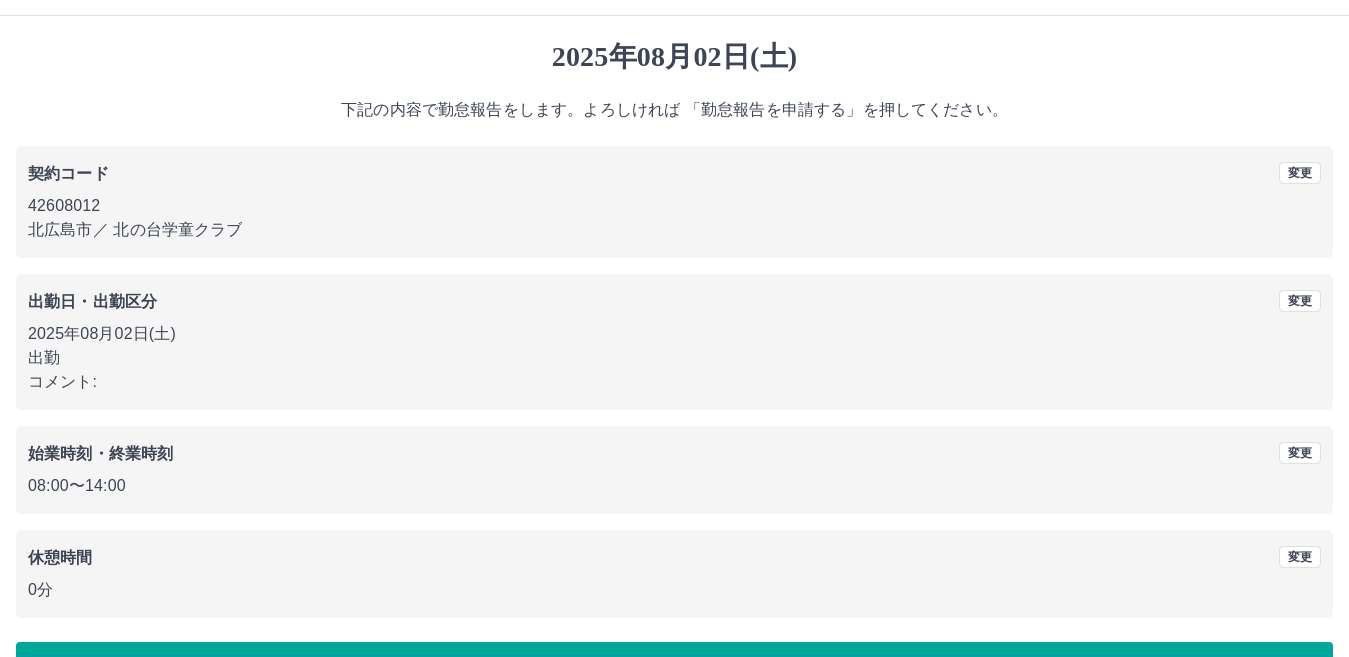 scroll, scrollTop: 92, scrollLeft: 0, axis: vertical 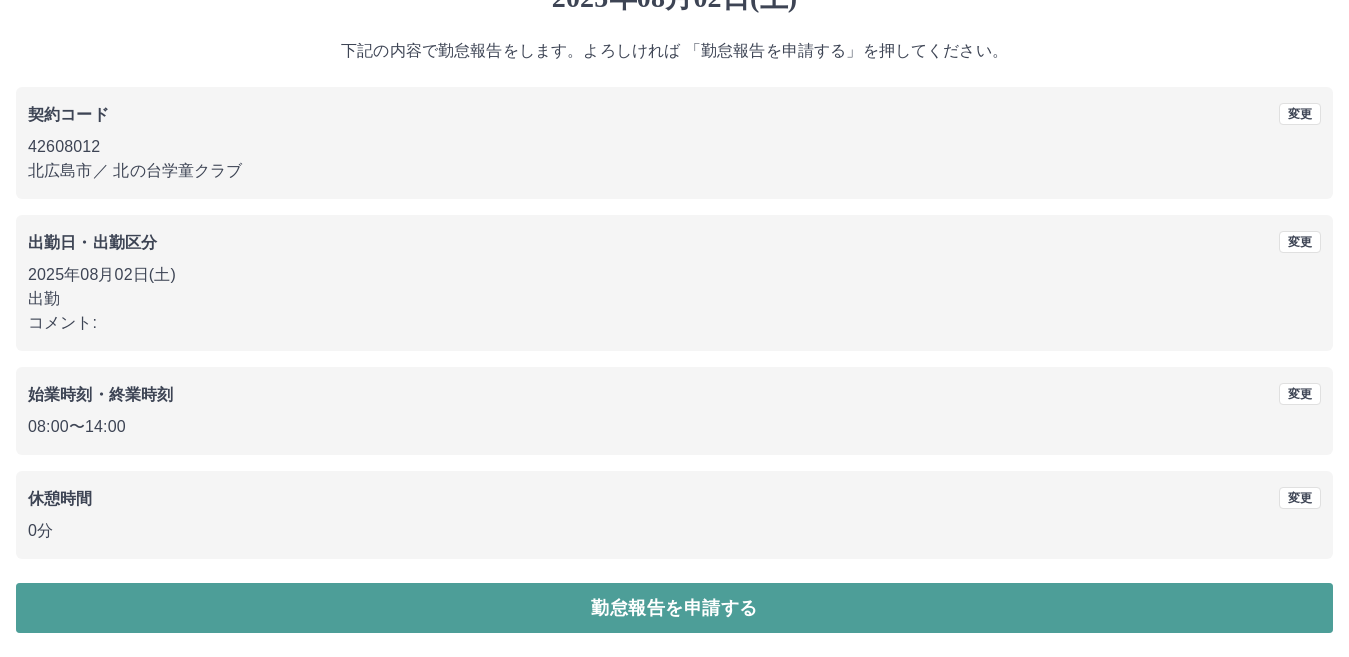click on "勤怠報告を申請する" at bounding box center (674, 608) 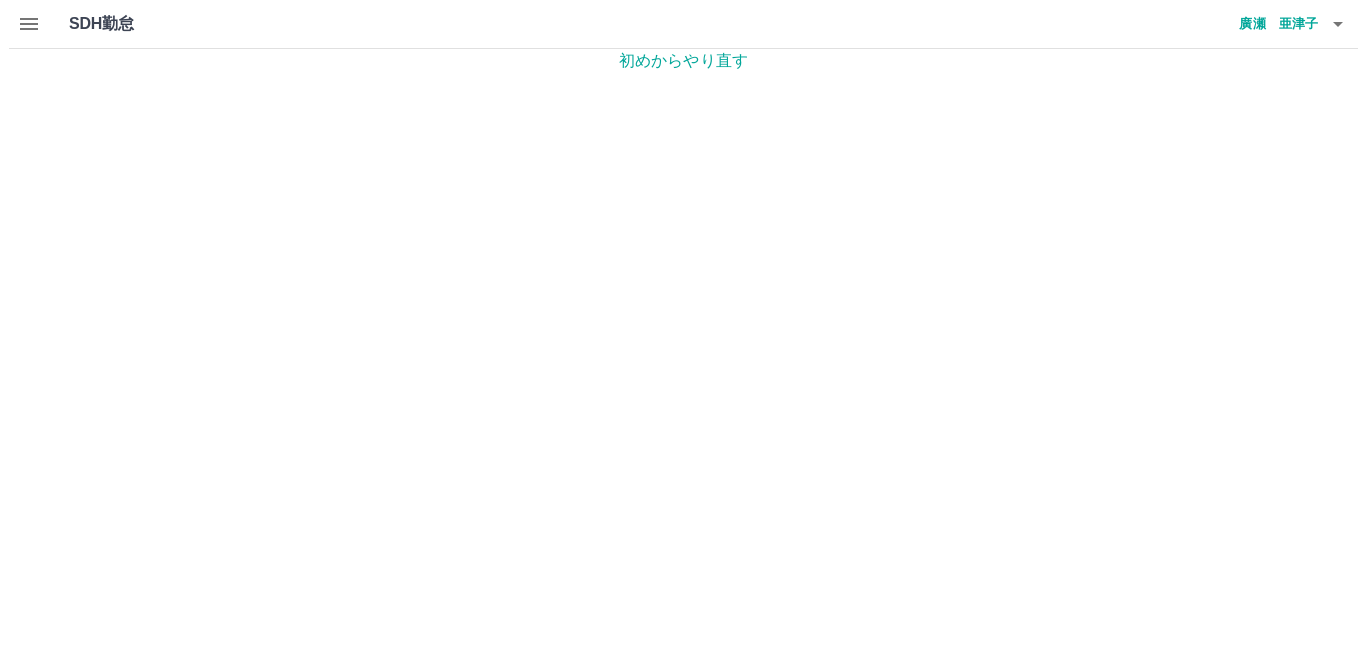 scroll, scrollTop: 0, scrollLeft: 0, axis: both 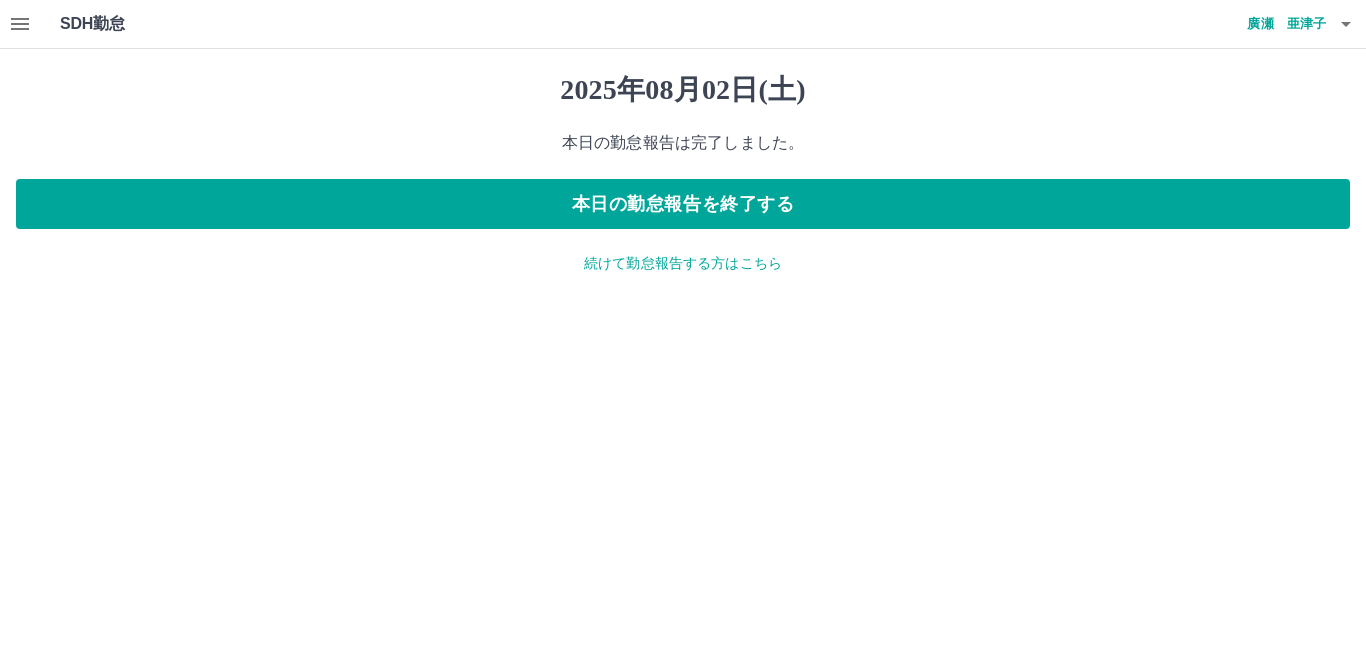 click on "続けて勤怠報告する方はこちら" at bounding box center (683, 263) 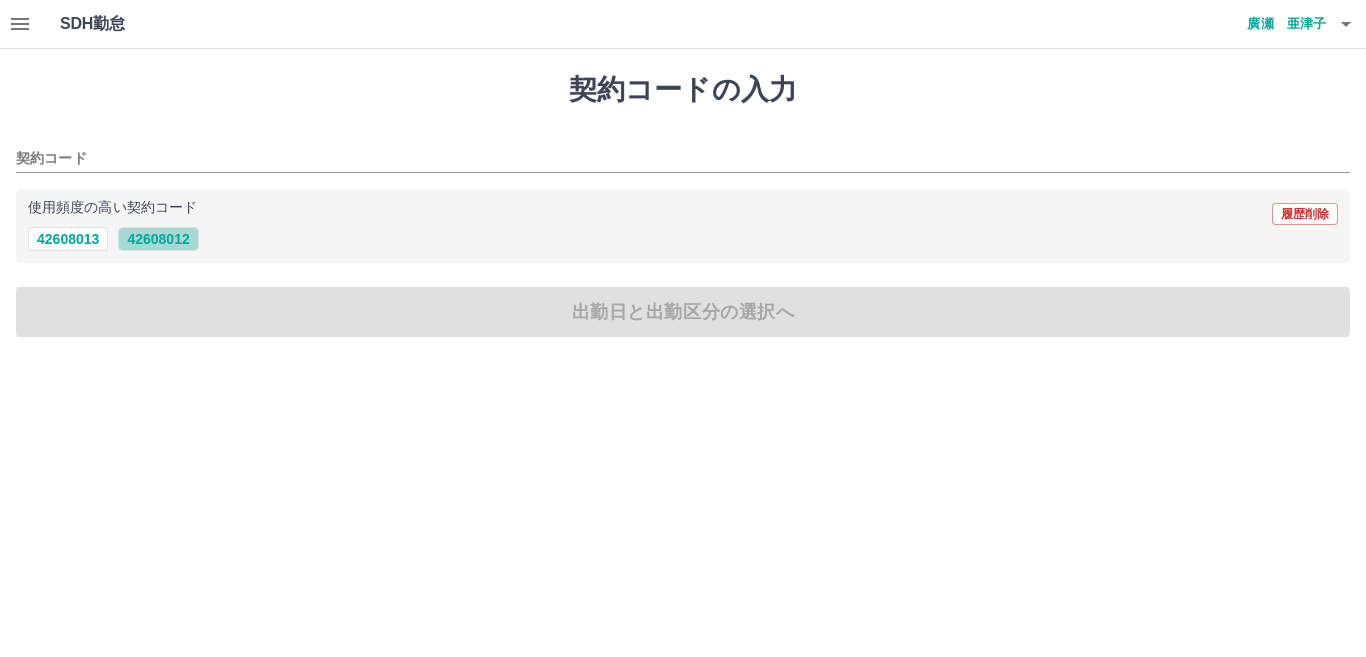 click on "42608012" at bounding box center (158, 239) 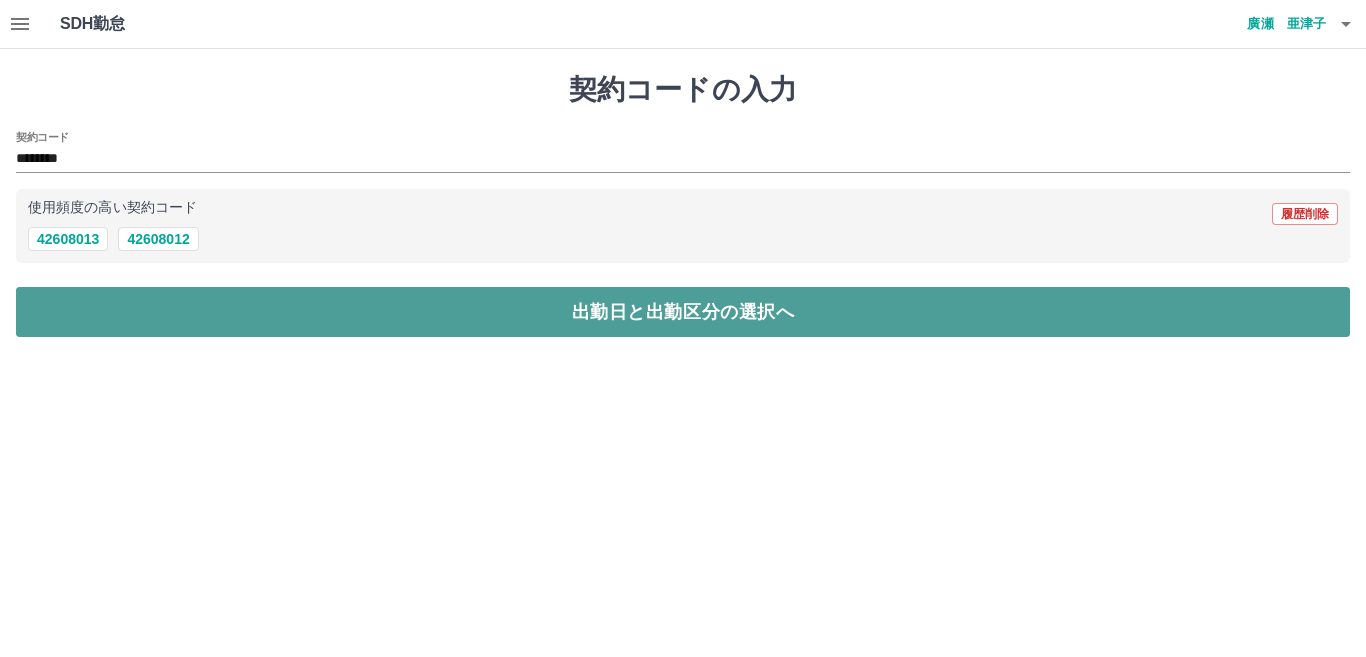 click on "出勤日と出勤区分の選択へ" at bounding box center (683, 312) 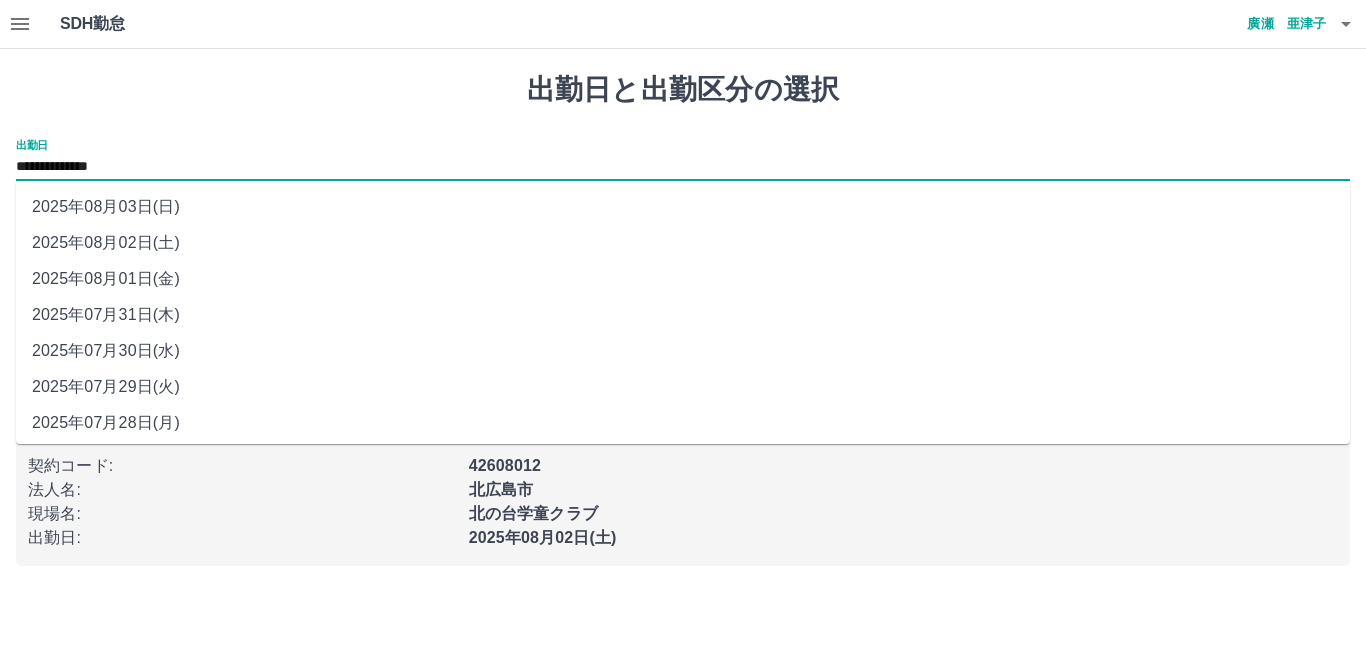 click on "**********" at bounding box center (683, 167) 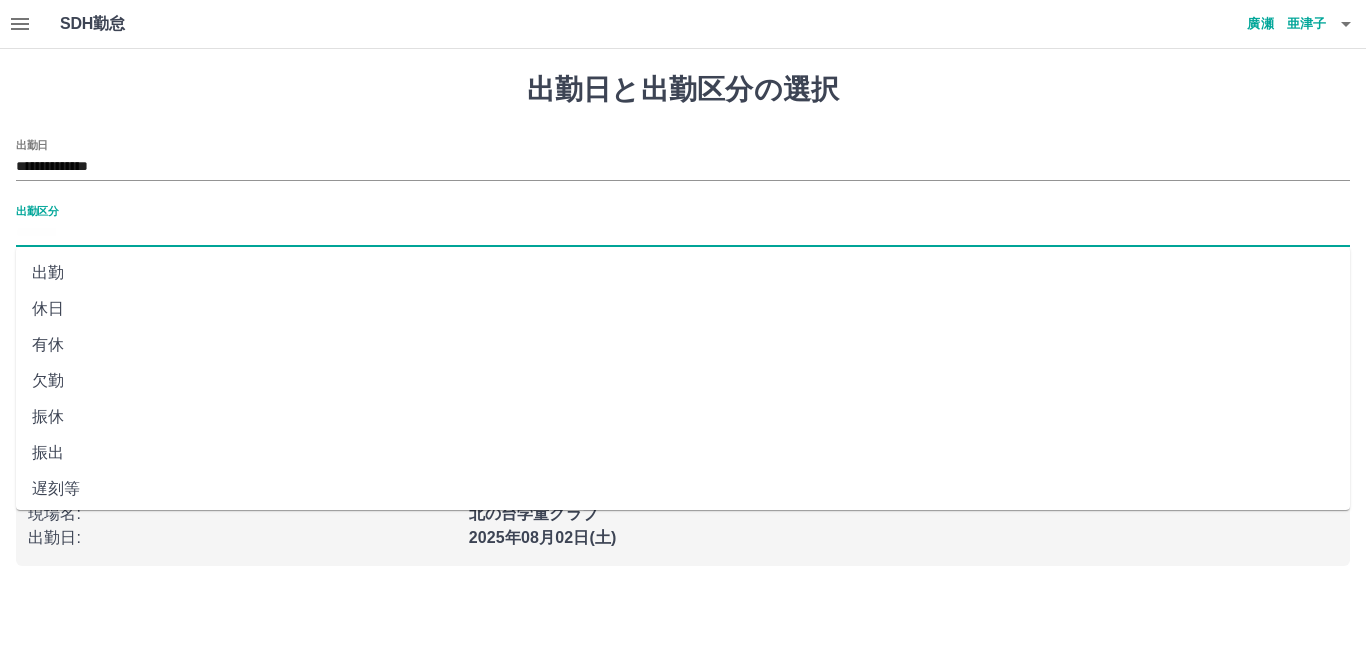 click on "出勤区分" at bounding box center [683, 233] 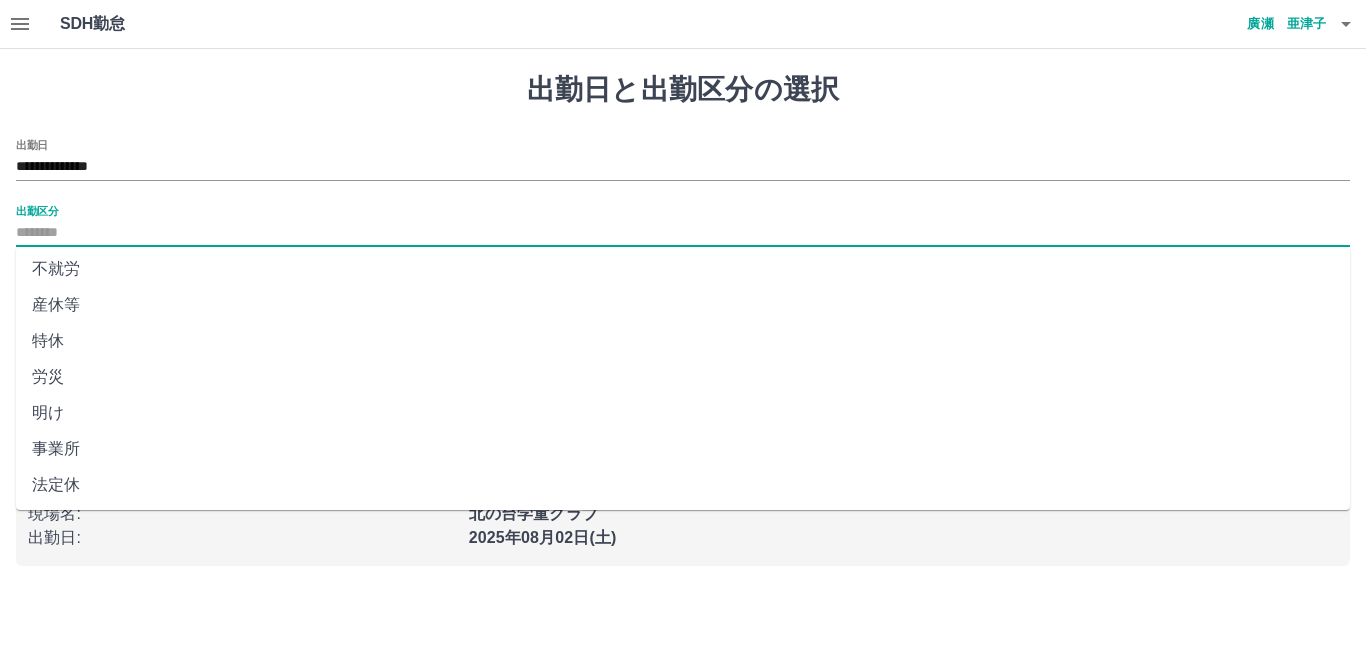 scroll, scrollTop: 401, scrollLeft: 0, axis: vertical 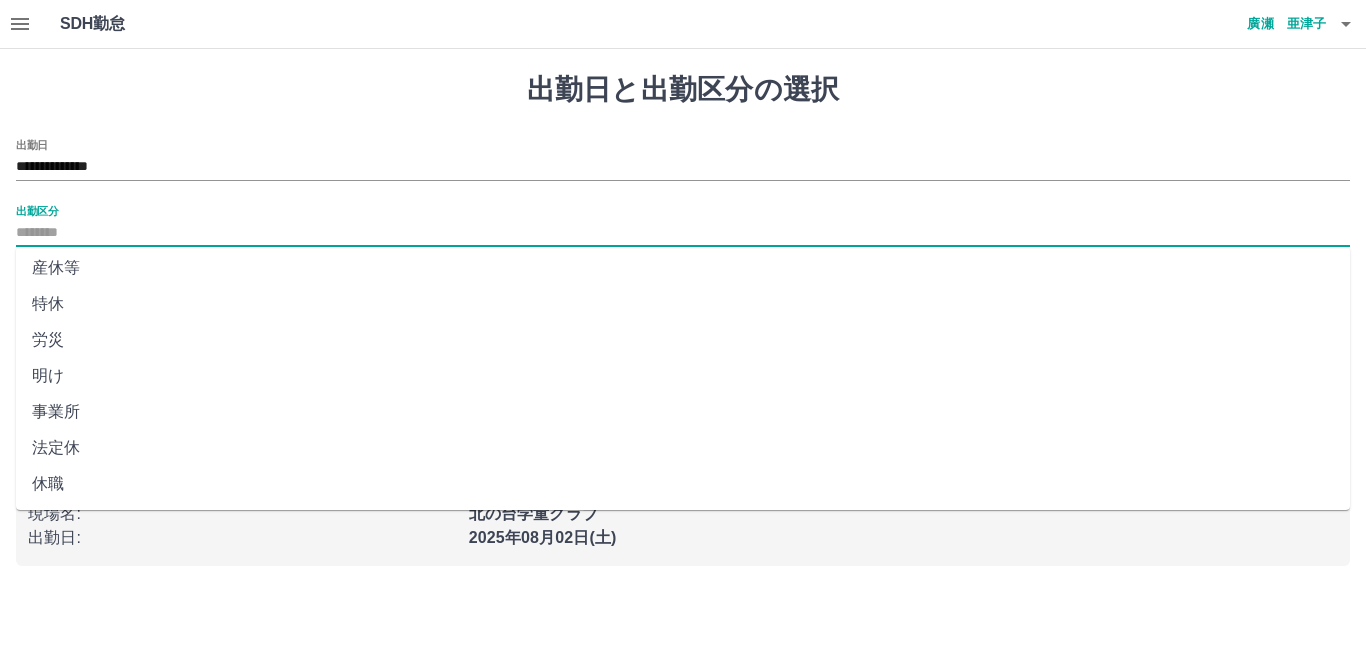click on "法定休" at bounding box center (683, 448) 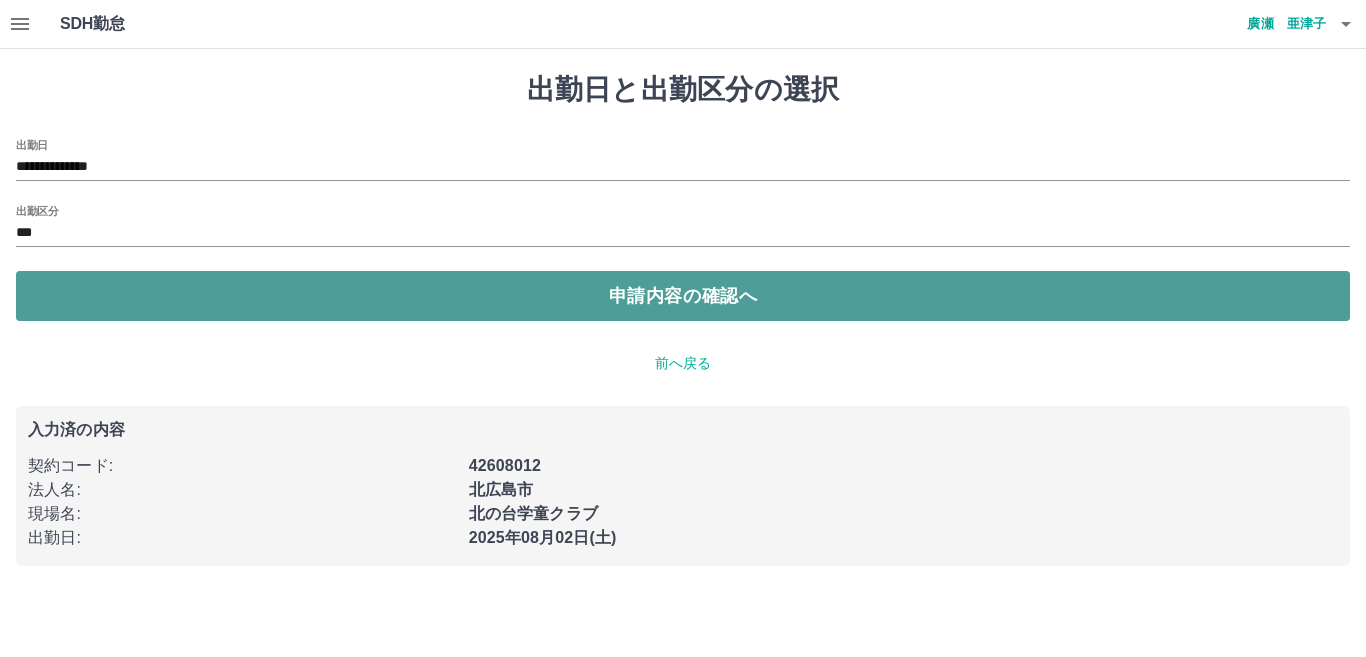 click on "申請内容の確認へ" at bounding box center [683, 296] 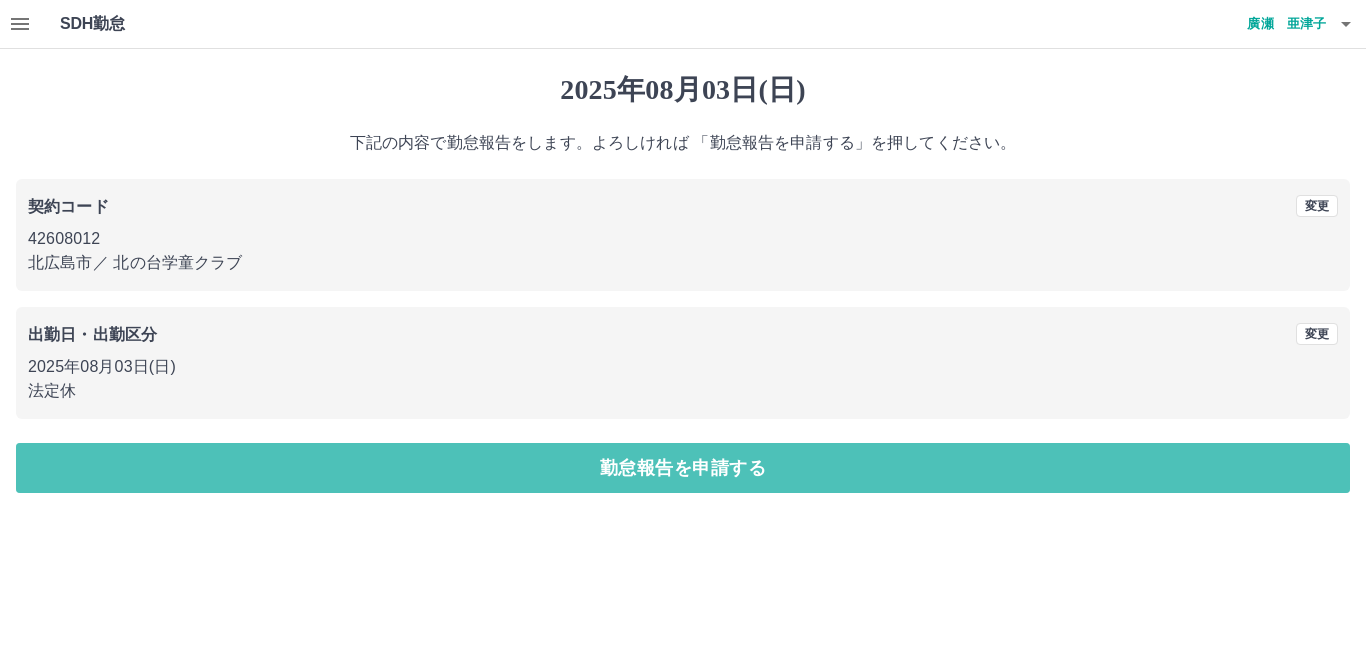 click on "勤怠報告を申請する" at bounding box center [683, 468] 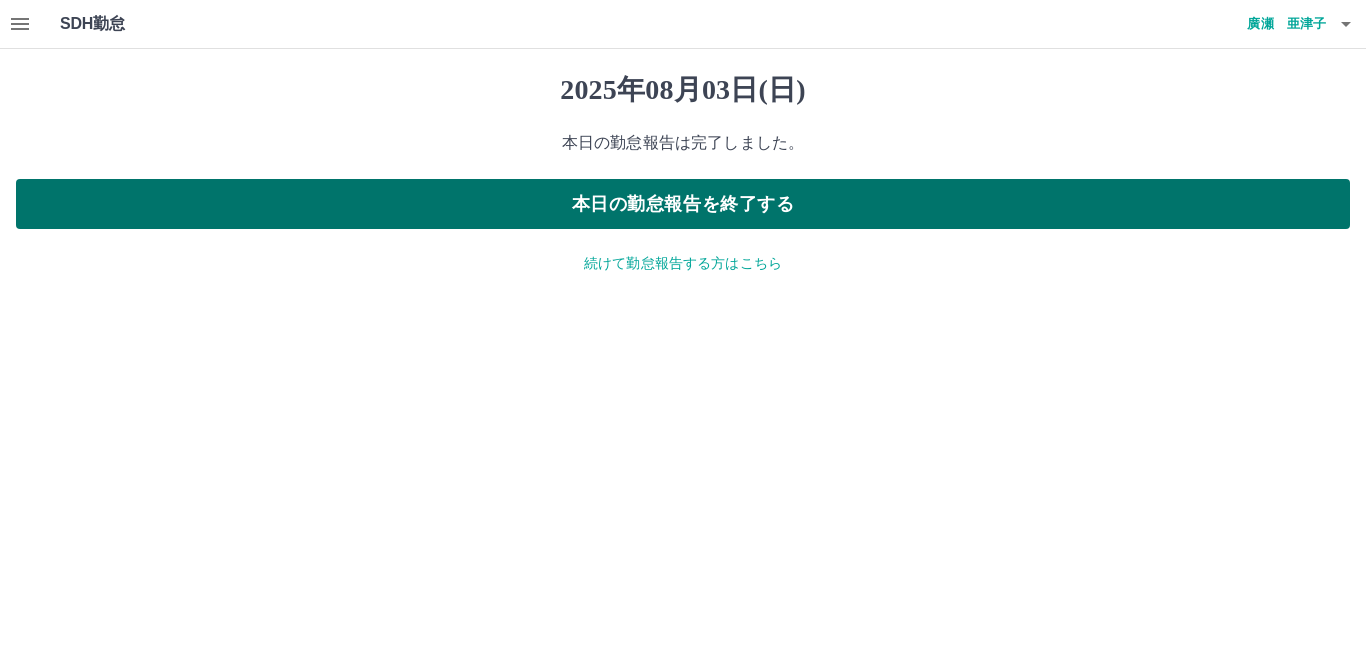 click on "本日の勤怠報告を終了する" at bounding box center (683, 204) 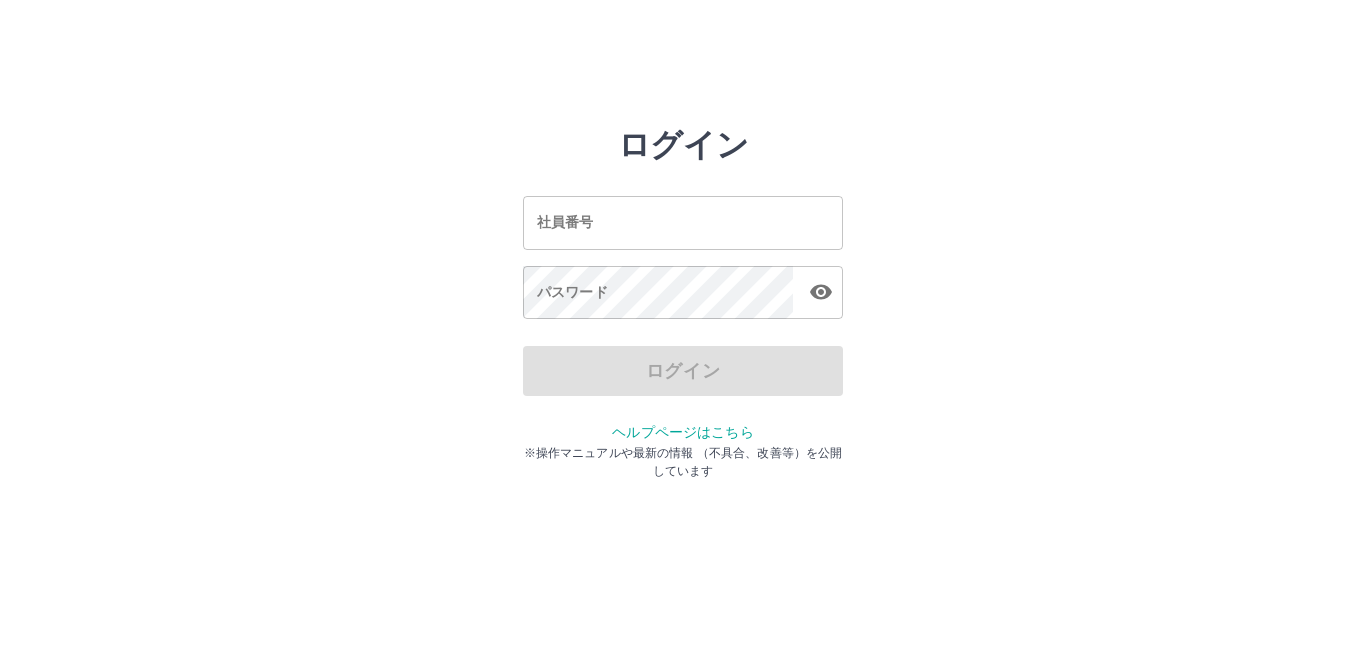 scroll, scrollTop: 0, scrollLeft: 0, axis: both 